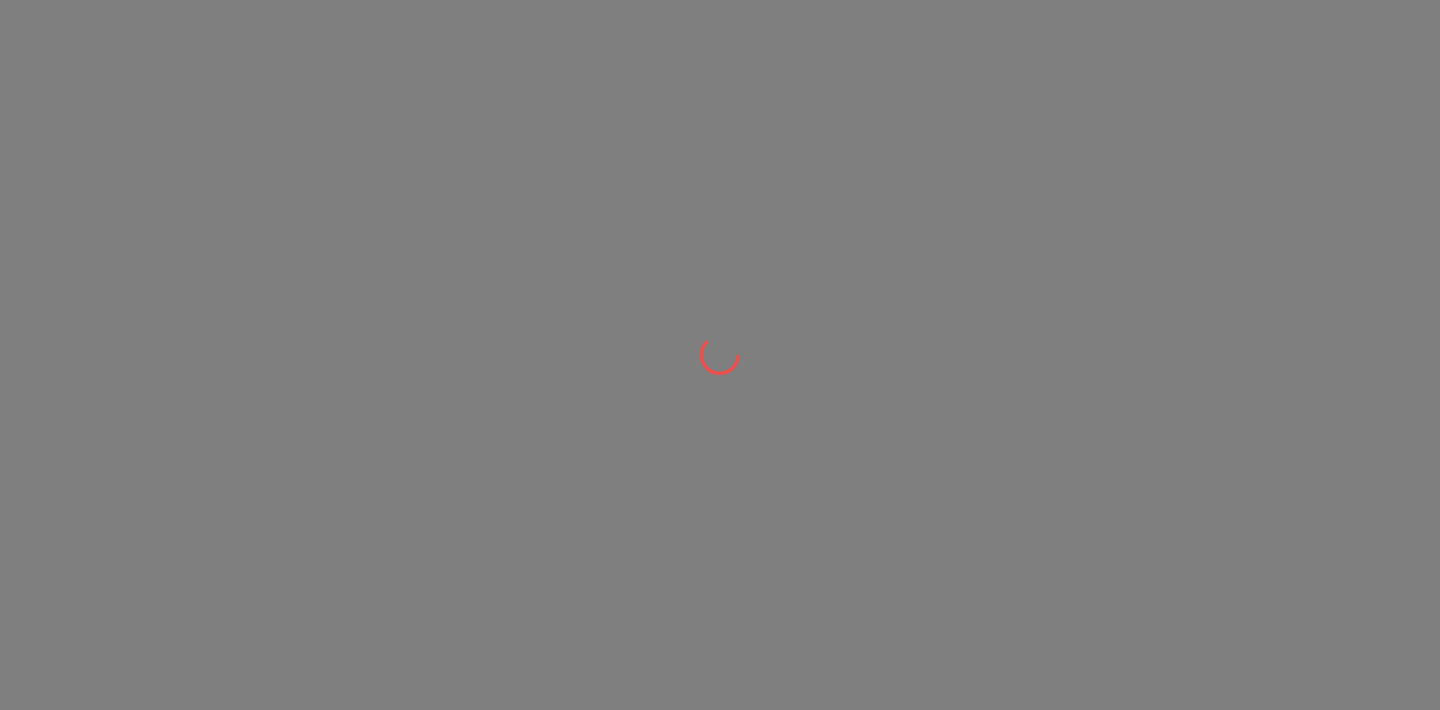 scroll, scrollTop: 0, scrollLeft: 0, axis: both 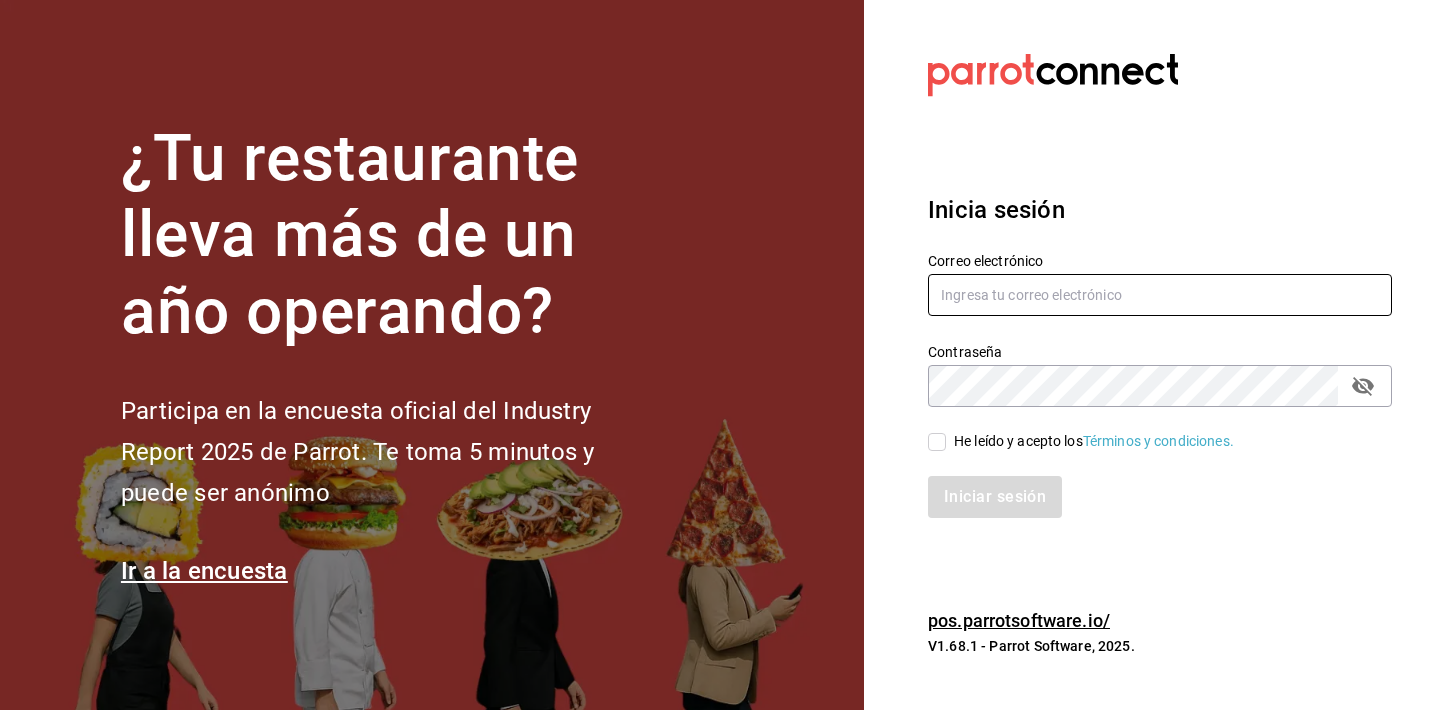 type on "[EMAIL]" 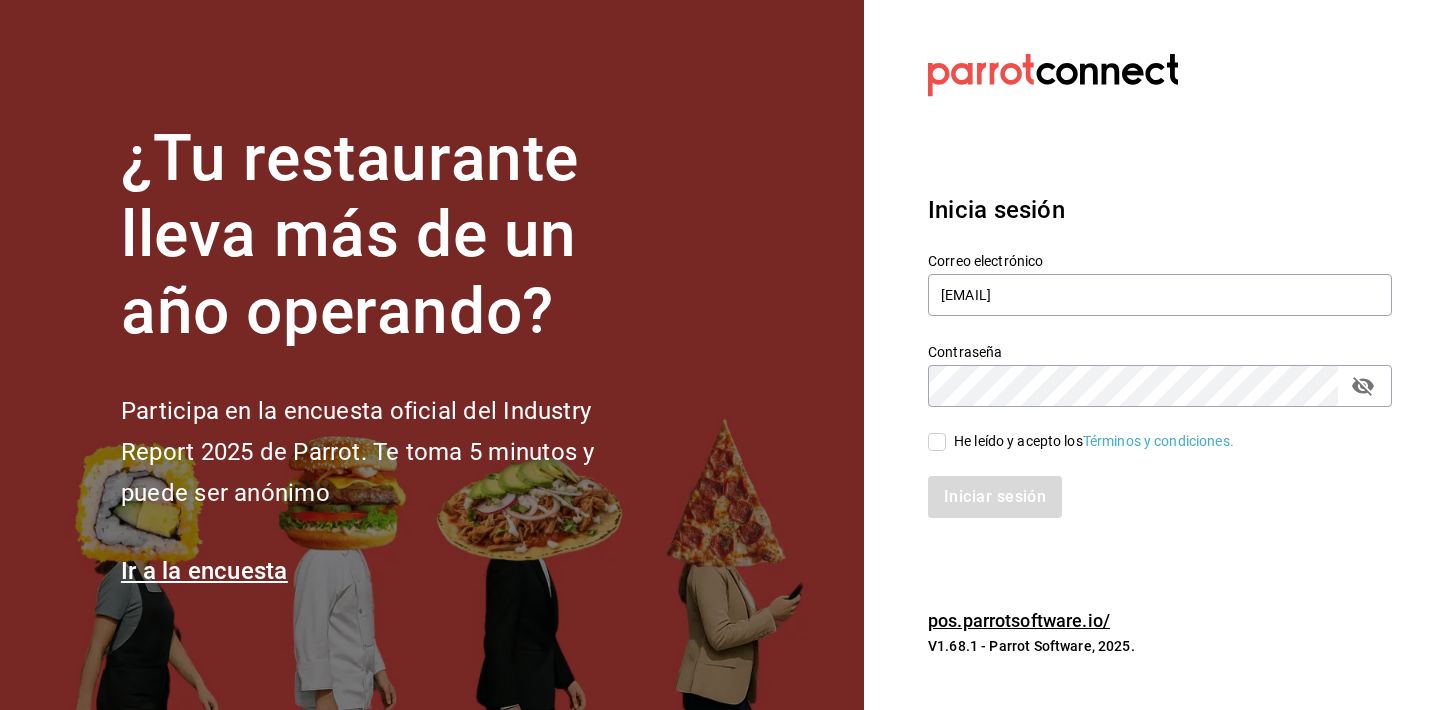 click on "He leído y acepto los  Términos y condiciones." at bounding box center [937, 442] 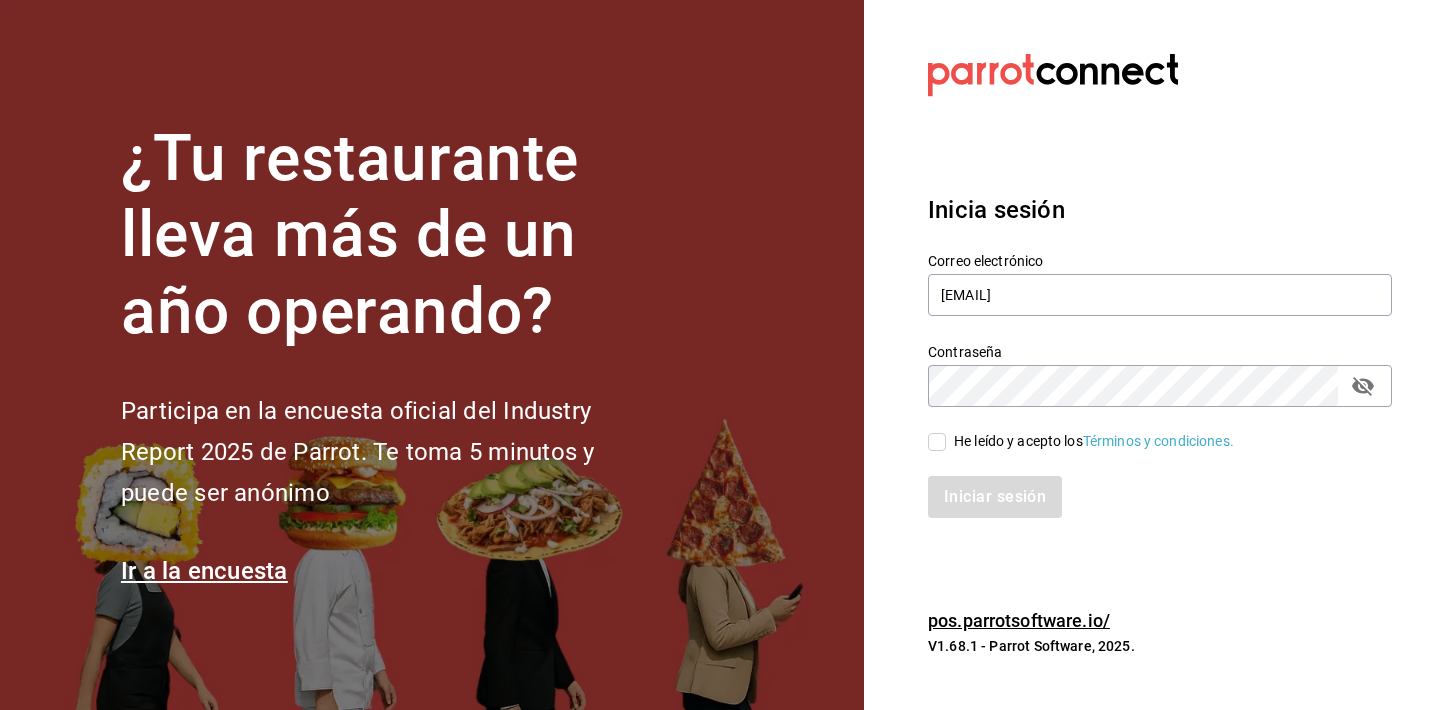 checkbox on "true" 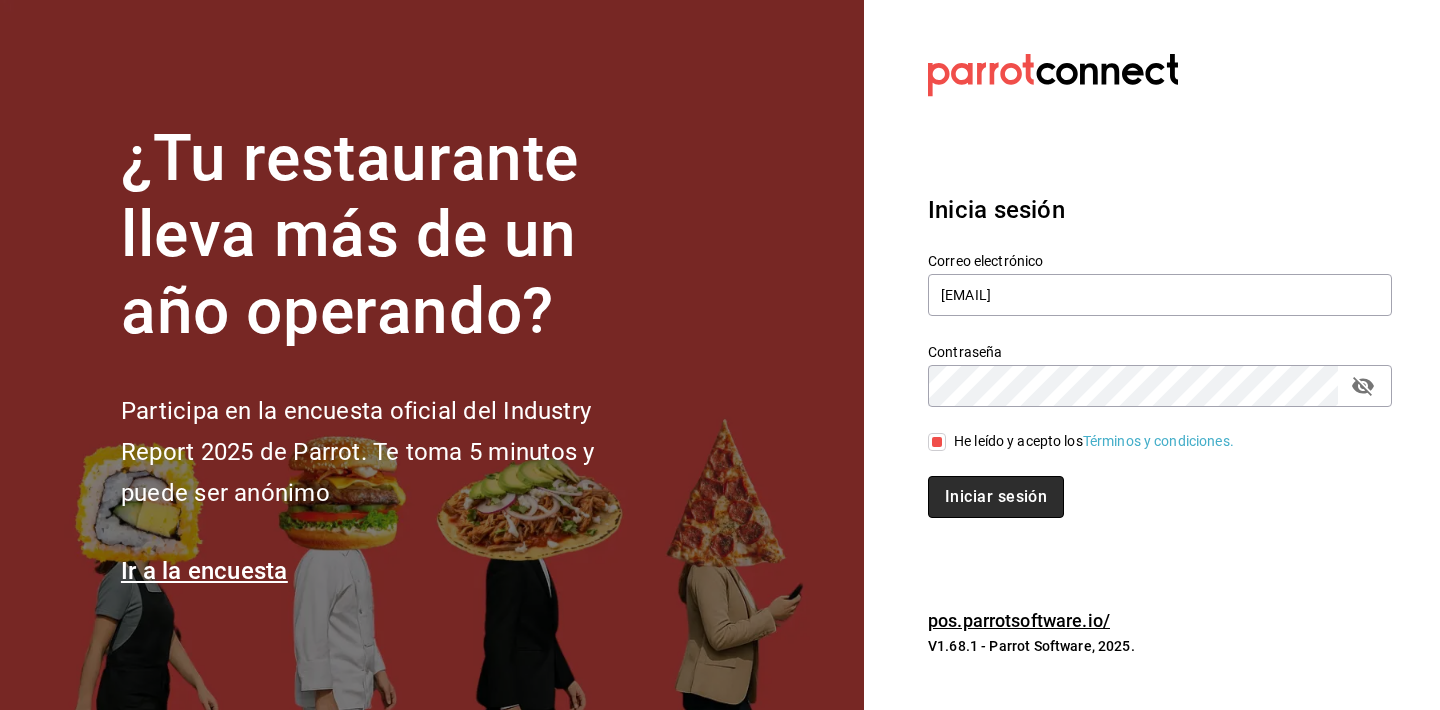 click on "Iniciar sesión" at bounding box center (996, 497) 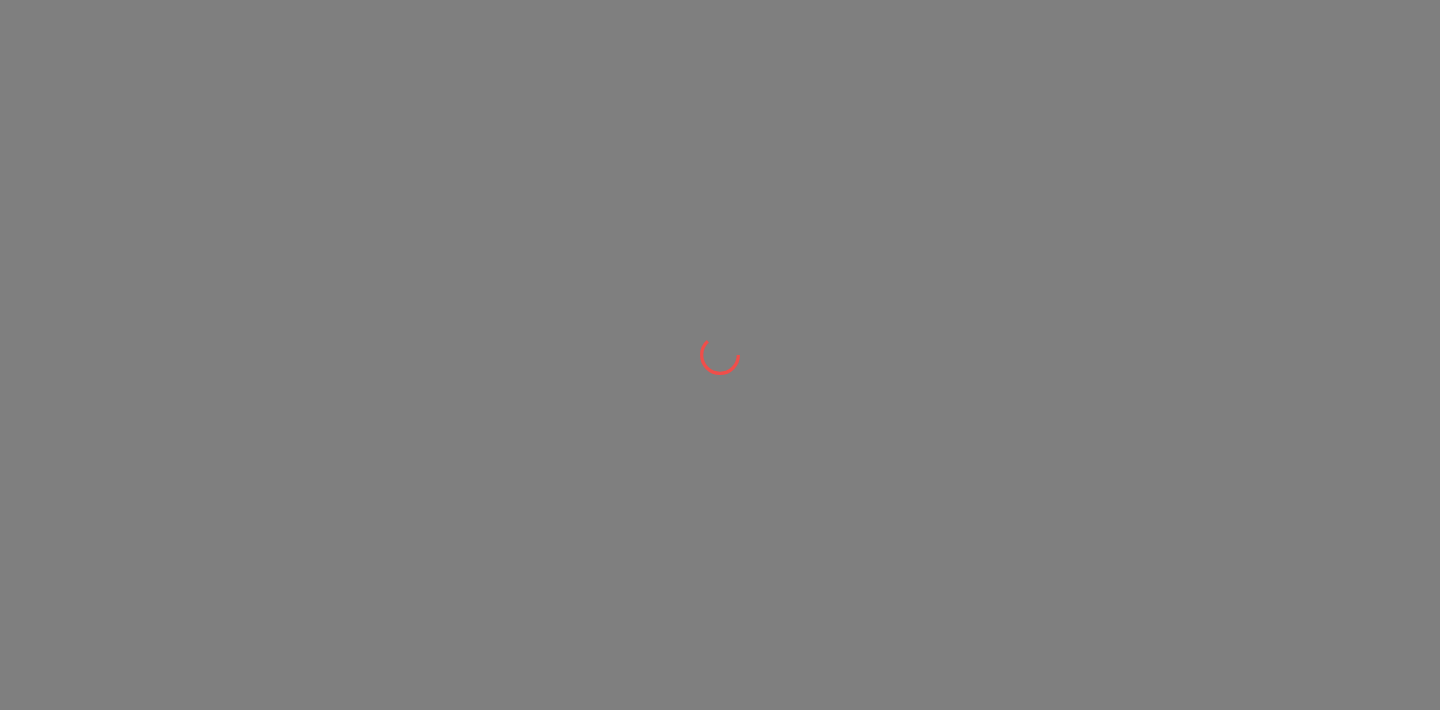 scroll, scrollTop: 0, scrollLeft: 0, axis: both 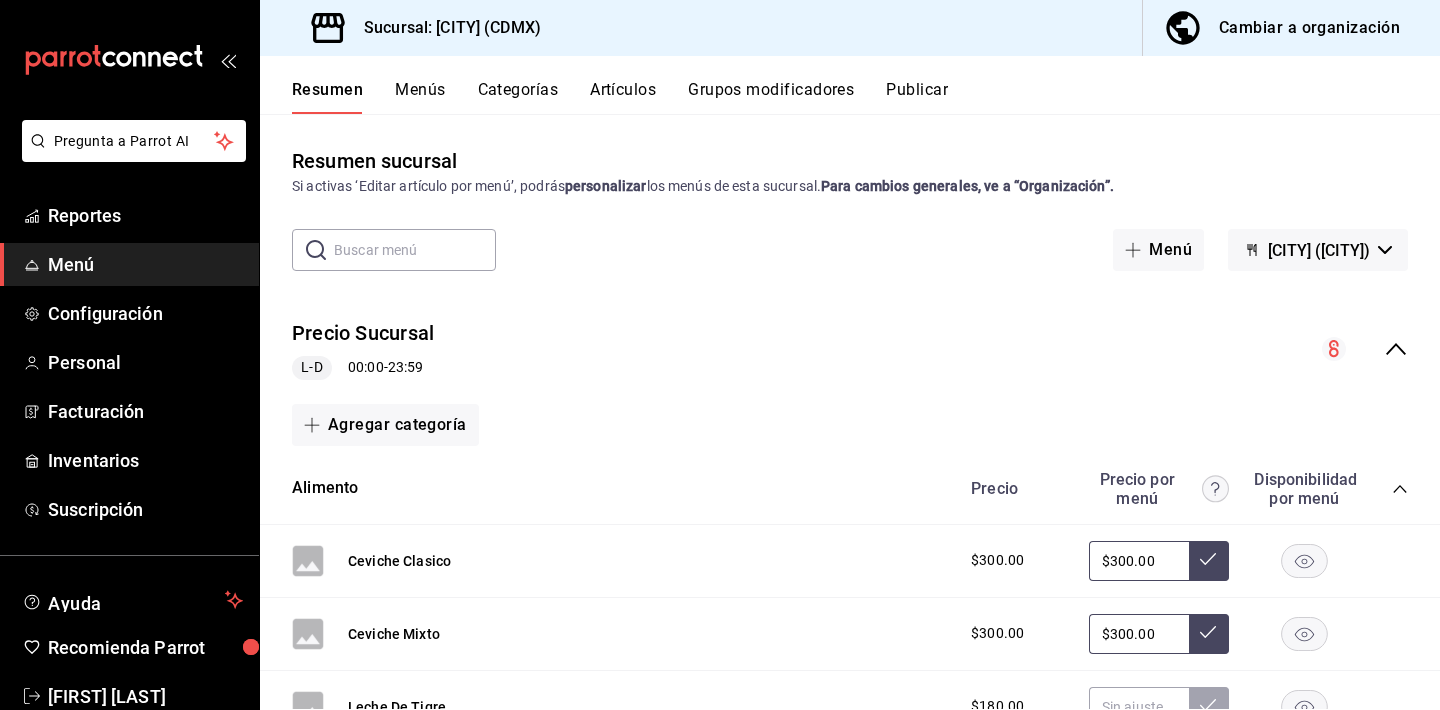 click 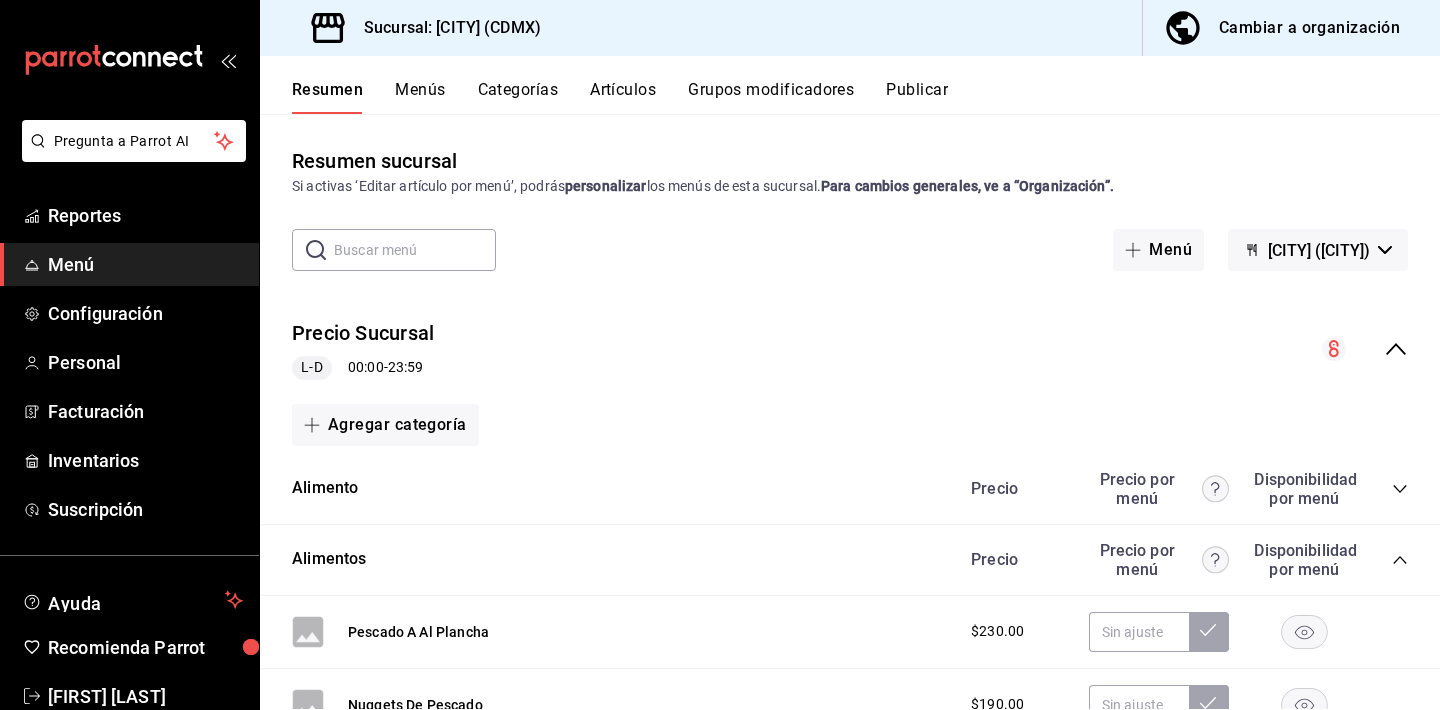 click on "Pescado A Al Plancha $[PRICE]" at bounding box center (850, 632) 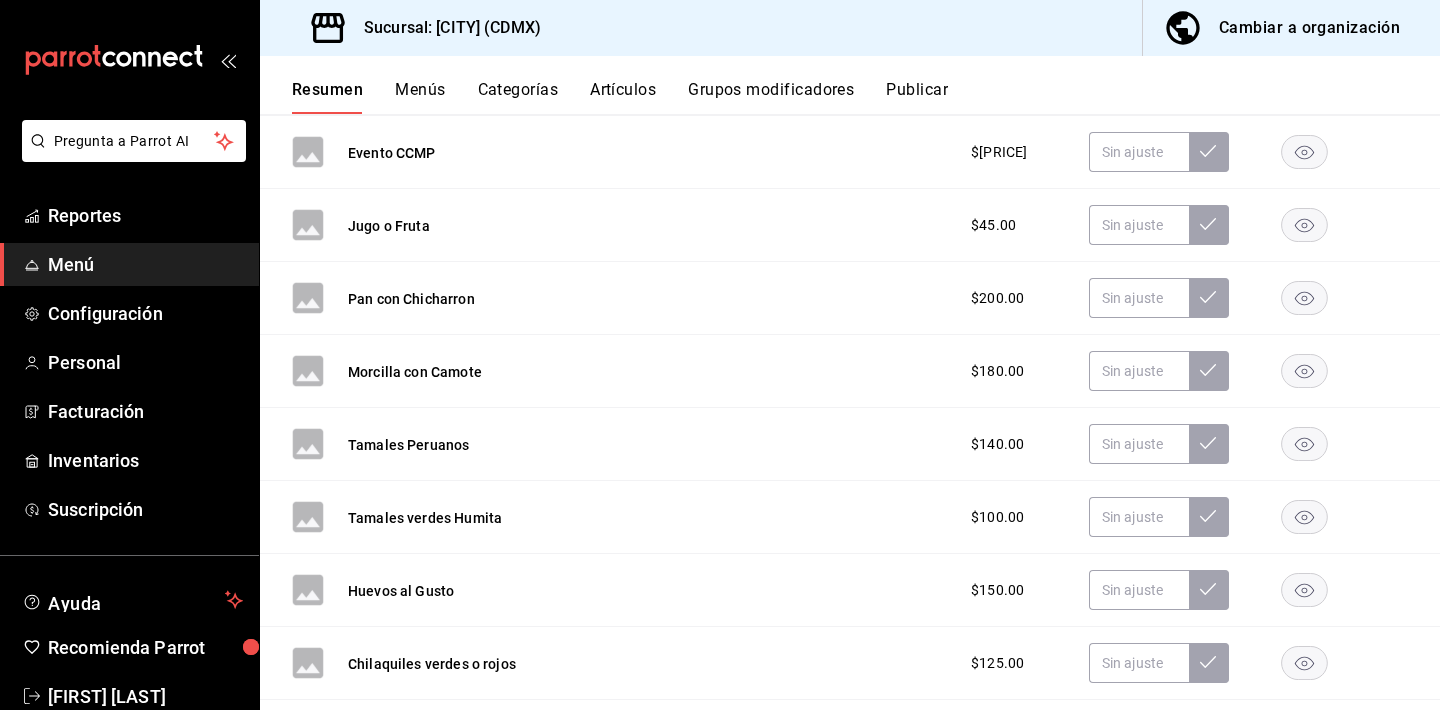 scroll, scrollTop: 1902, scrollLeft: 0, axis: vertical 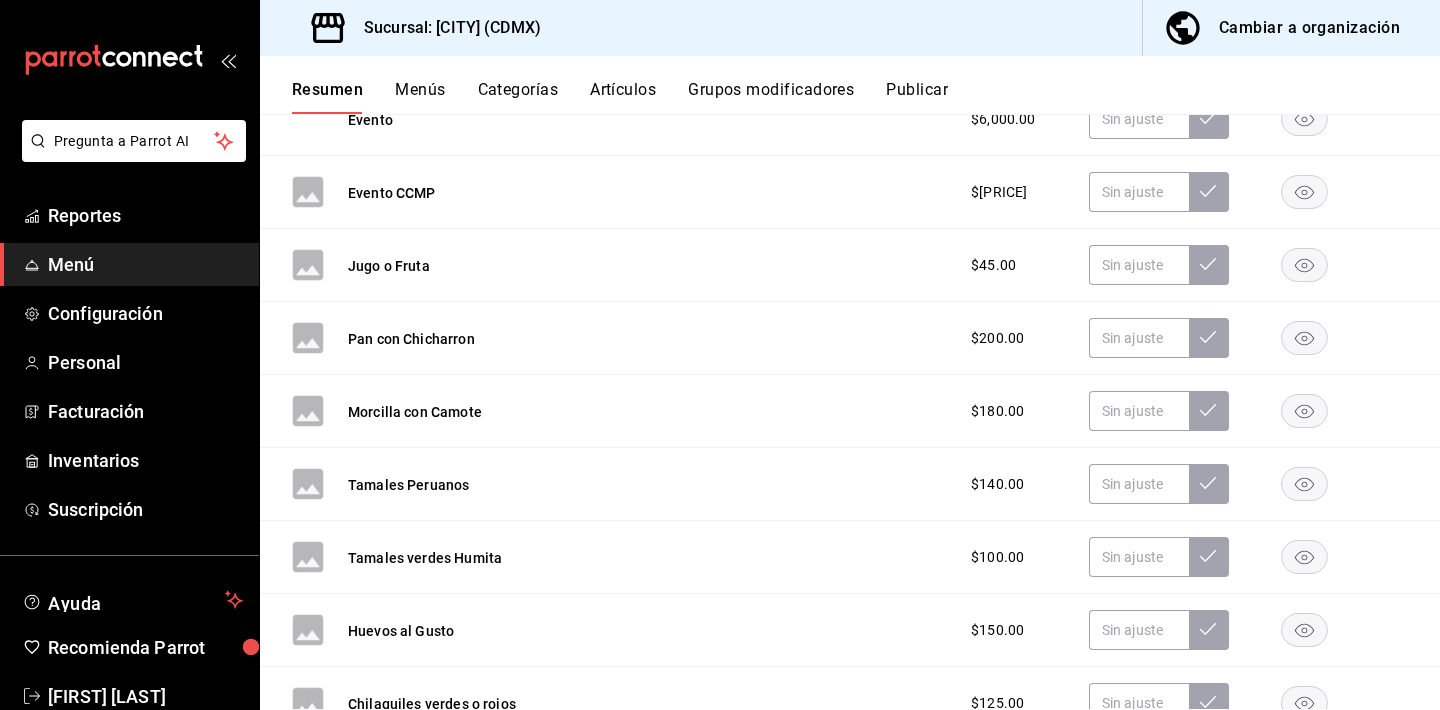 click on "Artículos" at bounding box center (623, 97) 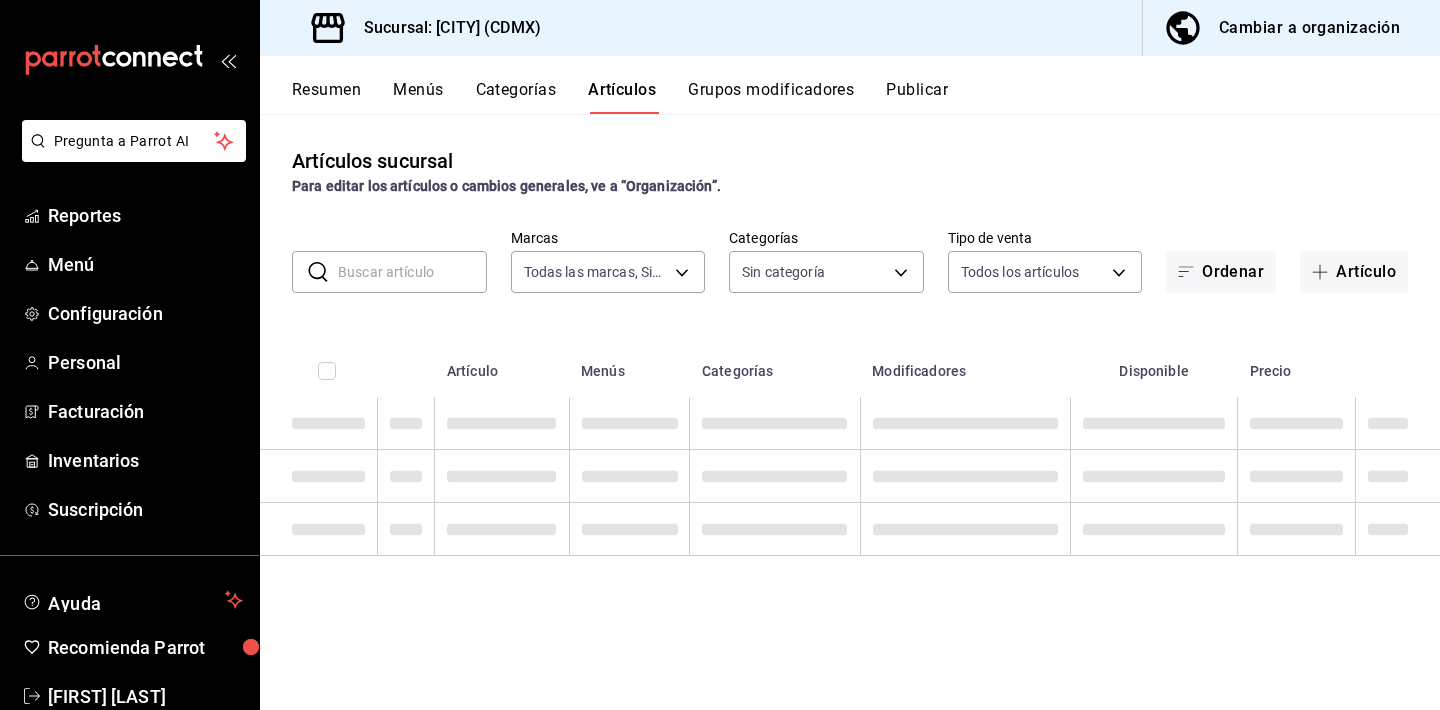 type on "[UUID]" 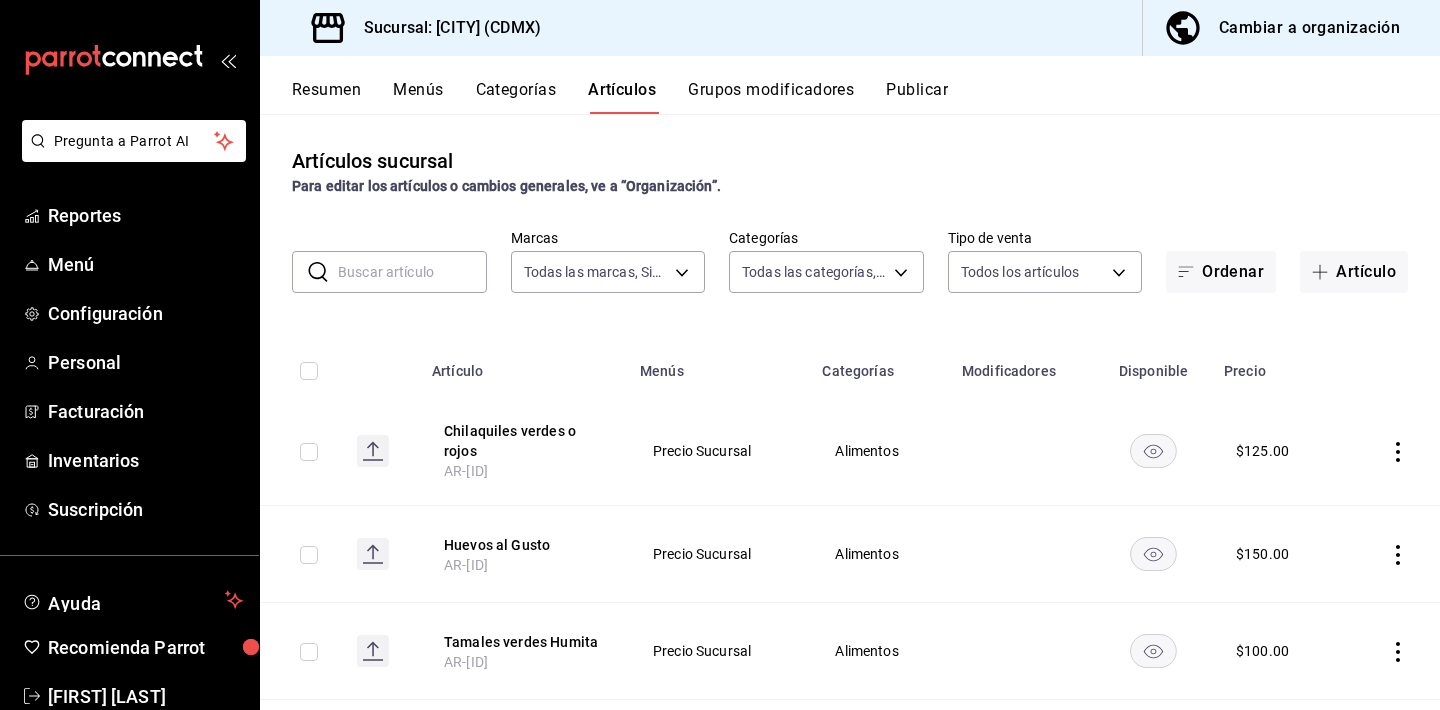 type on "[UUID],[UUID],[UUID],[UUID]" 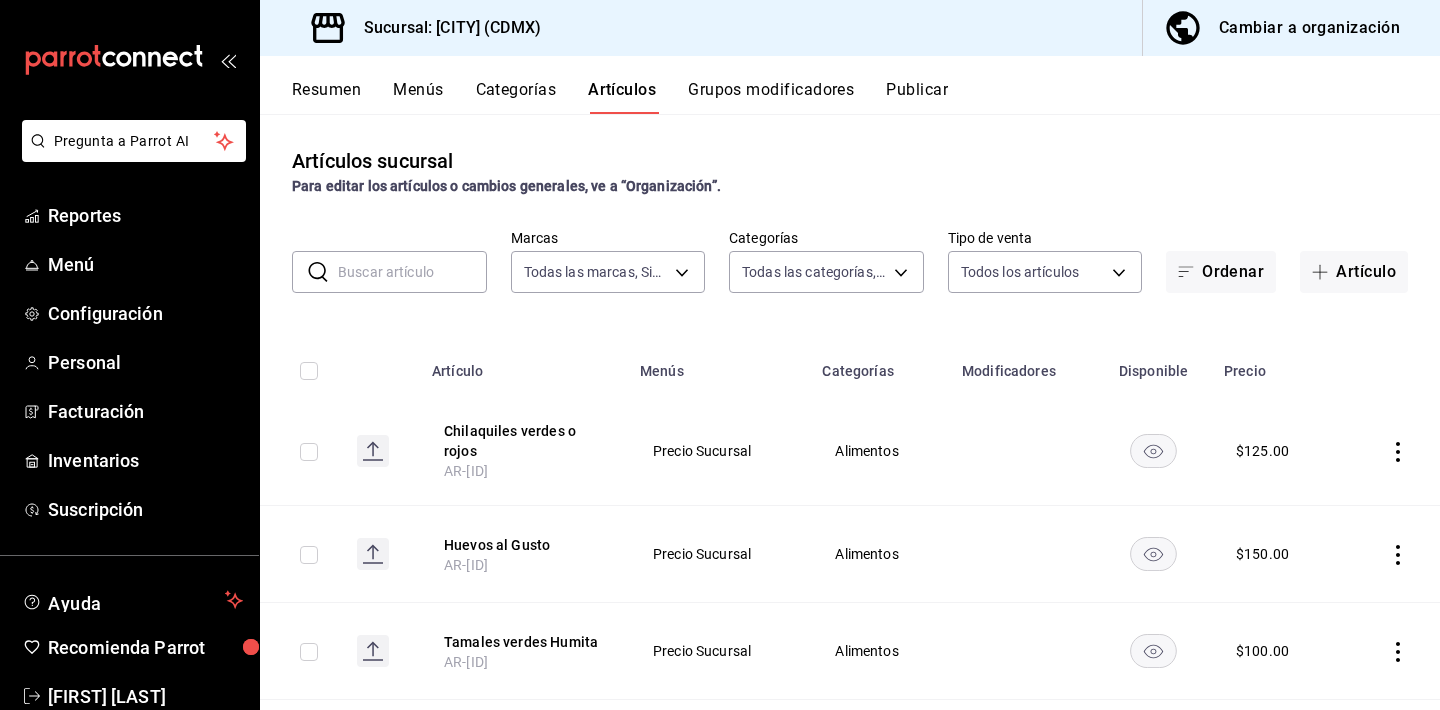 click on "Artículos sucursal Para editar los artículos o cambios generales, ve a “Organización”. ​ ​ Marcas Todas las marcas, Sin marca [UUID] Categorías Todas las categorías, Sin categoría [UUID],[UUID],[UUID],[UUID] Tipo de venta Todos los artículos ALL Ordenar Artículo Artículo Menús Categorías Modificadores Disponible Precio Chilaquiles verdes o rojos AR-[ID] Precio Sucursal Alimentos $ [PRICE] Huevos al Gusto AR-[ID] Precio Sucursal Alimentos $ [PRICE] Tamales verdes Humita AR-[ID] Precio Sucursal Alimentos $ [PRICE] Tamales Peruanos AR-[ID] Precio Sucursal Alimentos $ [PRICE] Morcilla con Camote AR-[ID] Precio Sucursal Alimentos $ [PRICE] Pan con Chicharron AR-[ID] Precio Sucursal Alimentos $ [PRICE] Jugo o Fruta AR-[ID] Precio Sucursal Alimentos $ [PRICE] Evento CCMP AR-[ID] $ Evento" at bounding box center (850, 411) 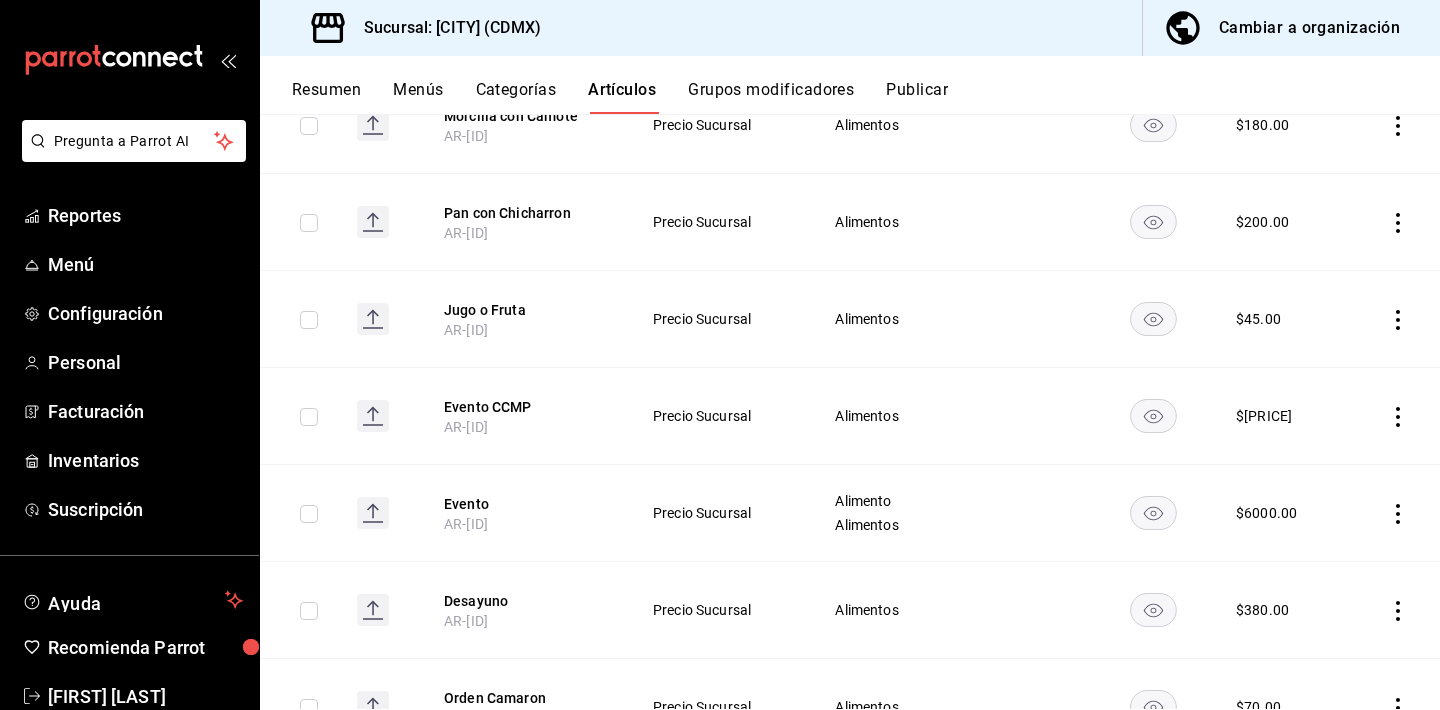 scroll, scrollTop: 760, scrollLeft: 0, axis: vertical 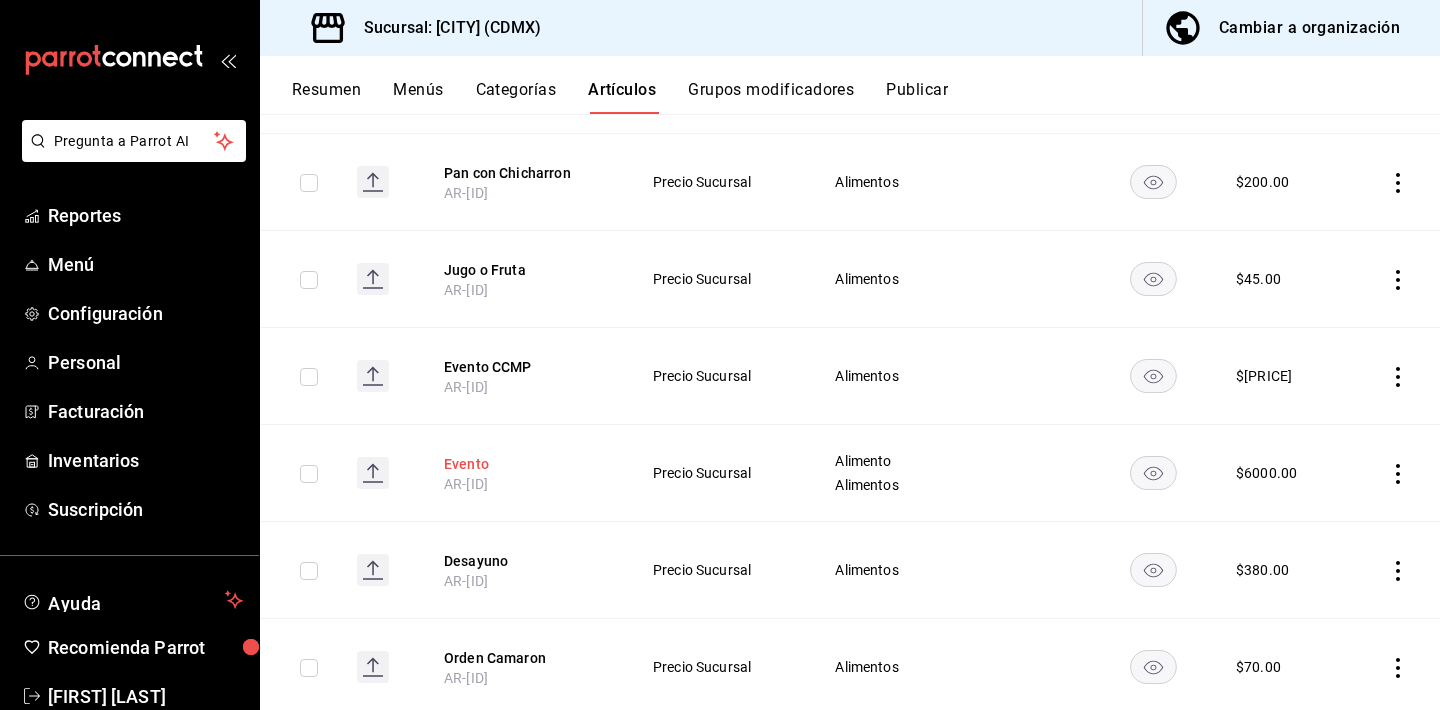 click on "Evento" at bounding box center [524, 464] 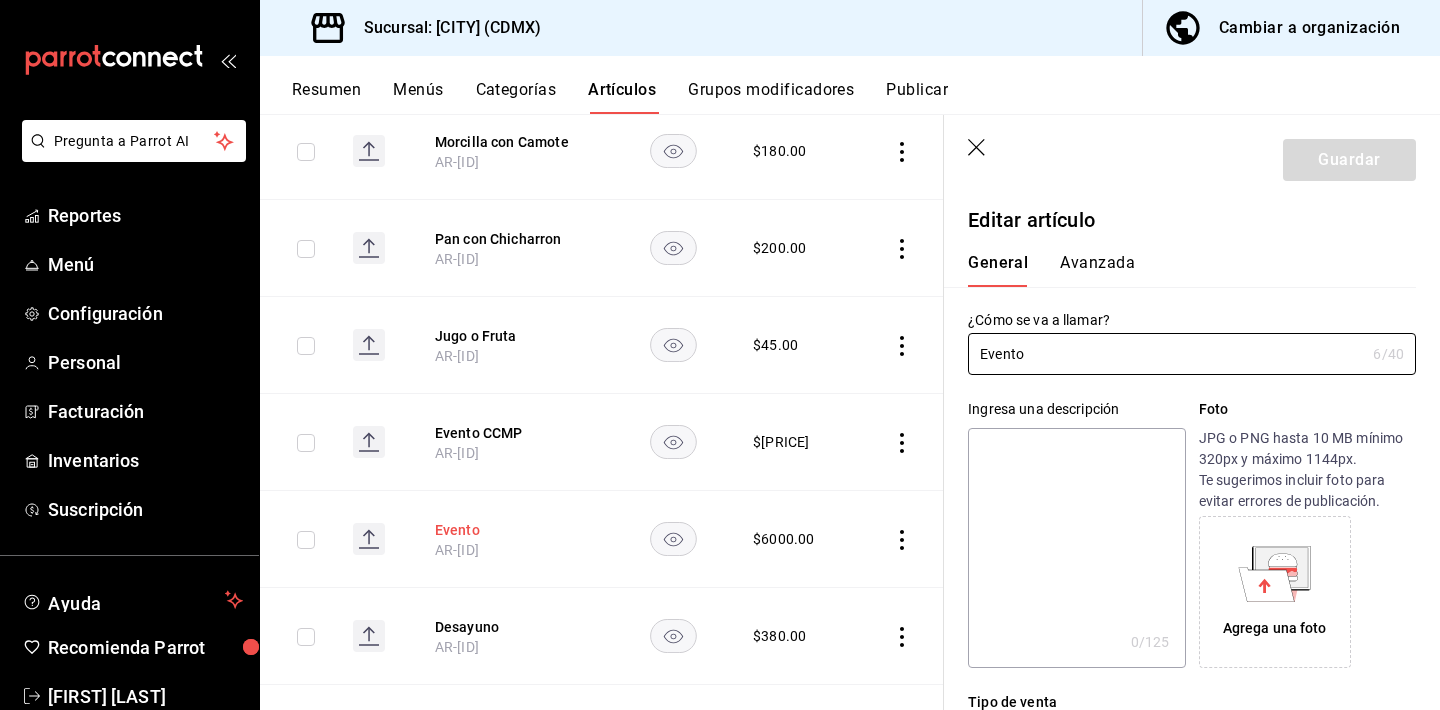 type on "$6000.00" 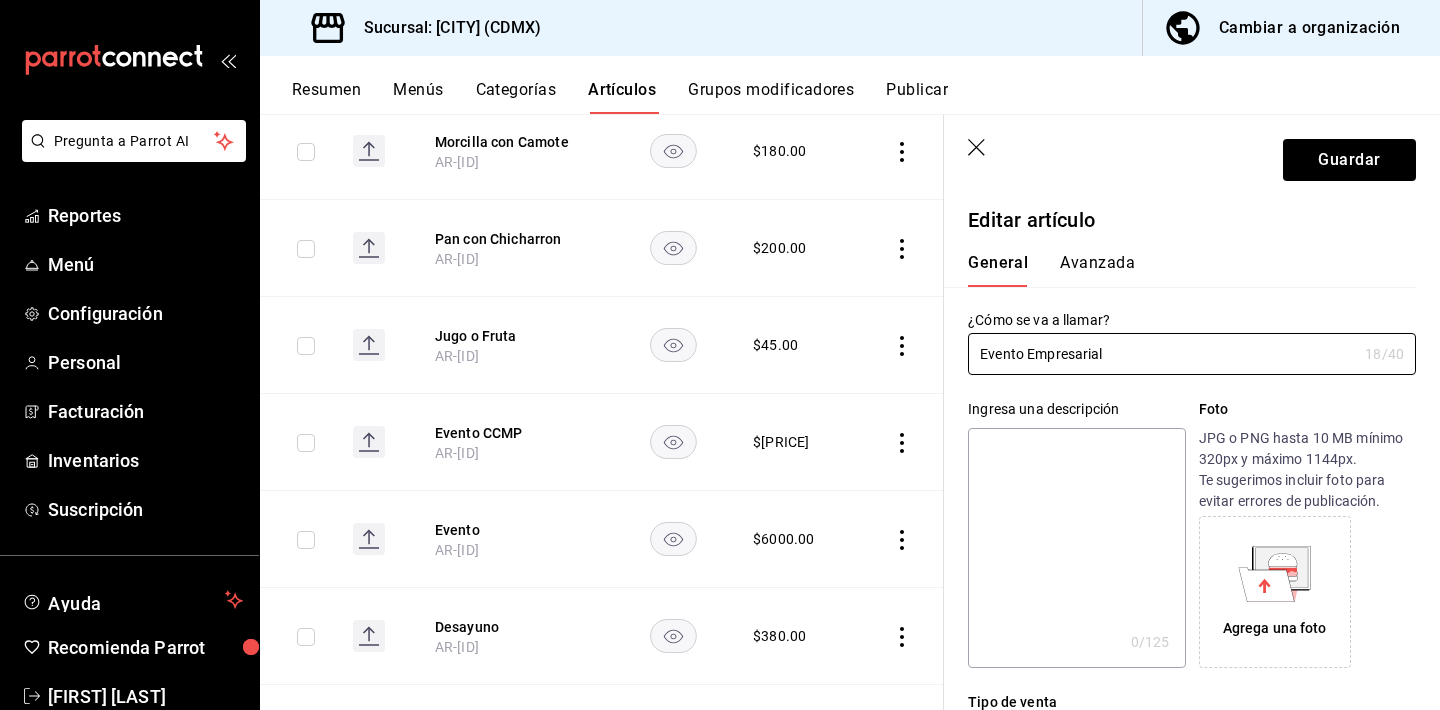 type on "Evento Empresarial" 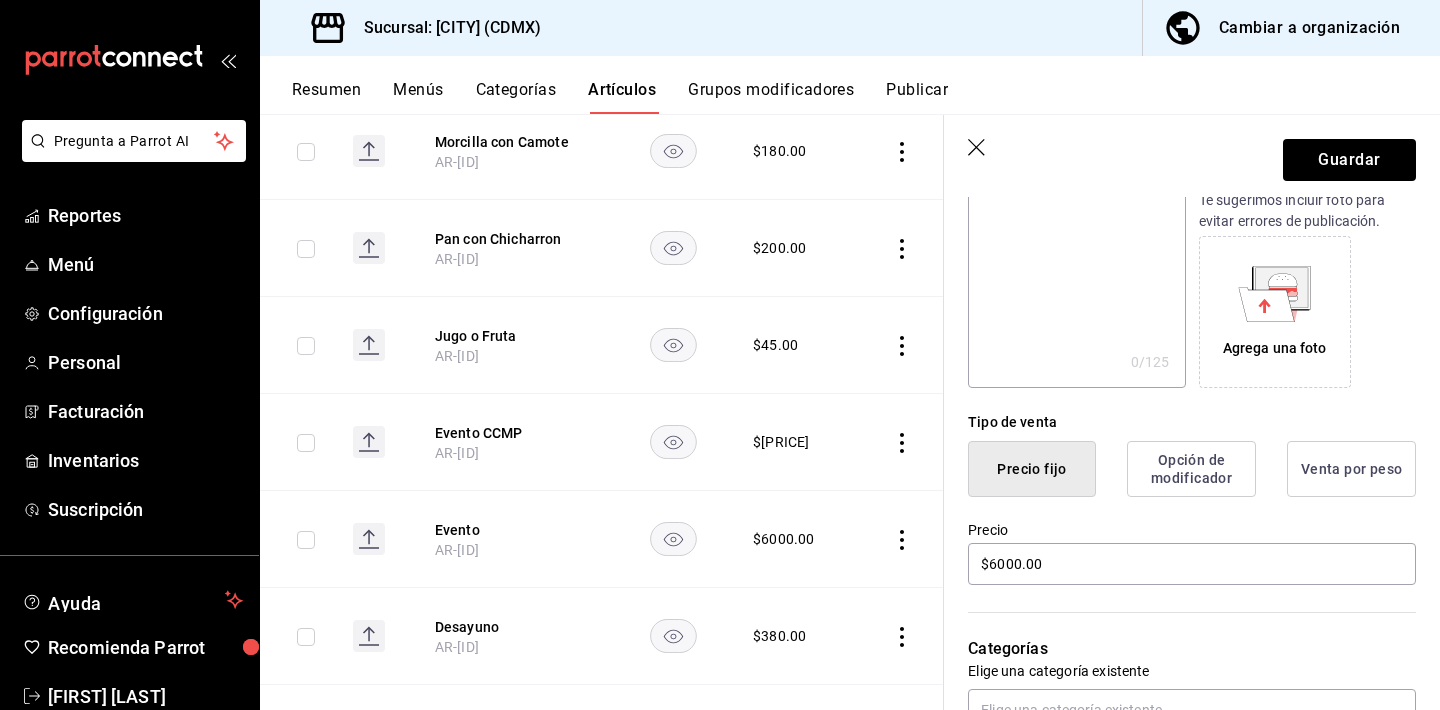 scroll, scrollTop: 320, scrollLeft: 0, axis: vertical 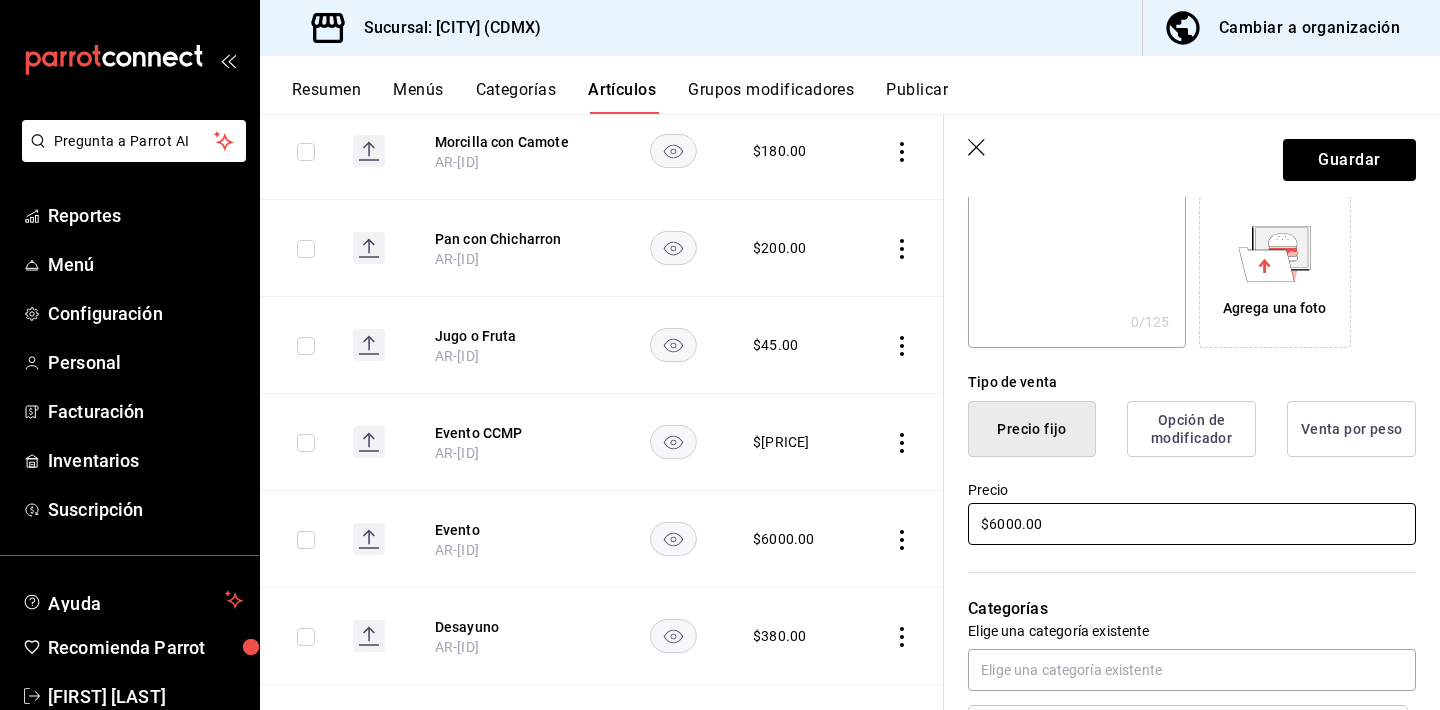 click on "$6000.00" at bounding box center [1192, 524] 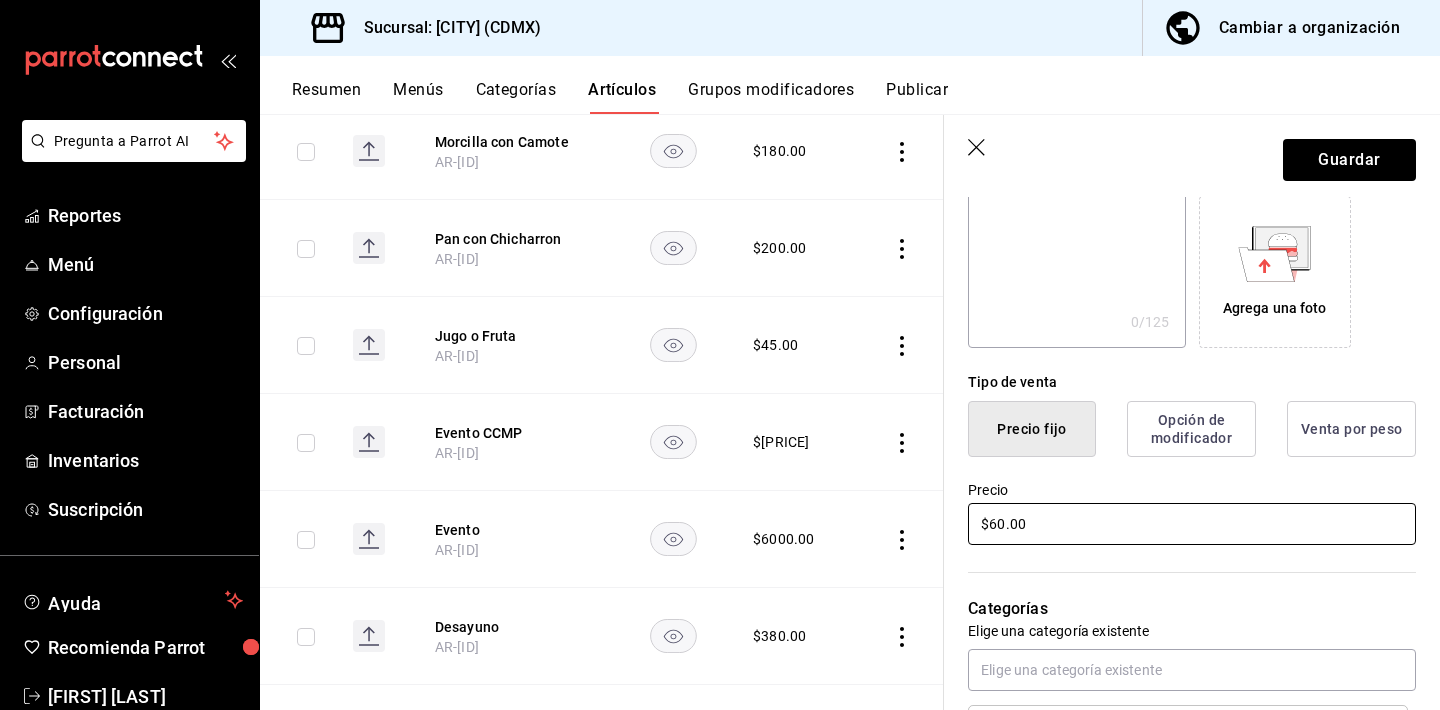 type on "$6.00" 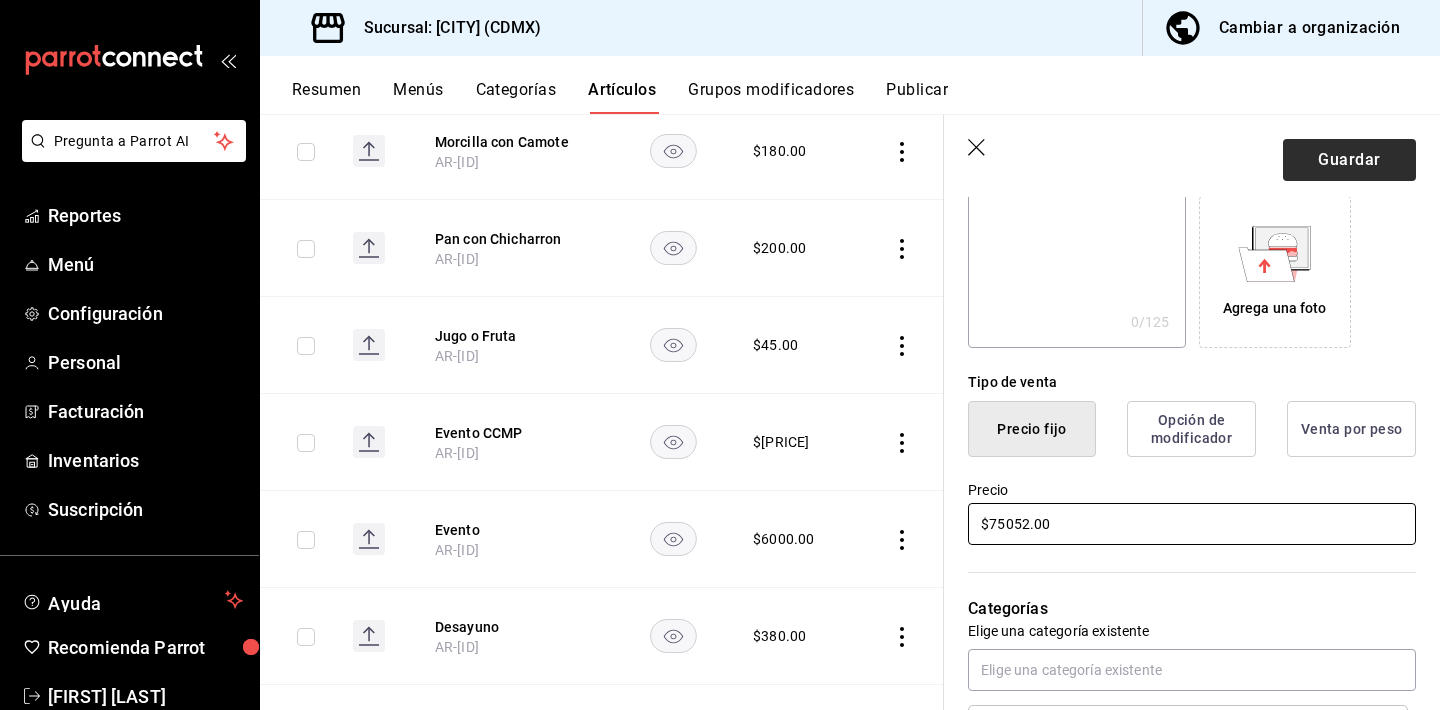 type on "$75052.00" 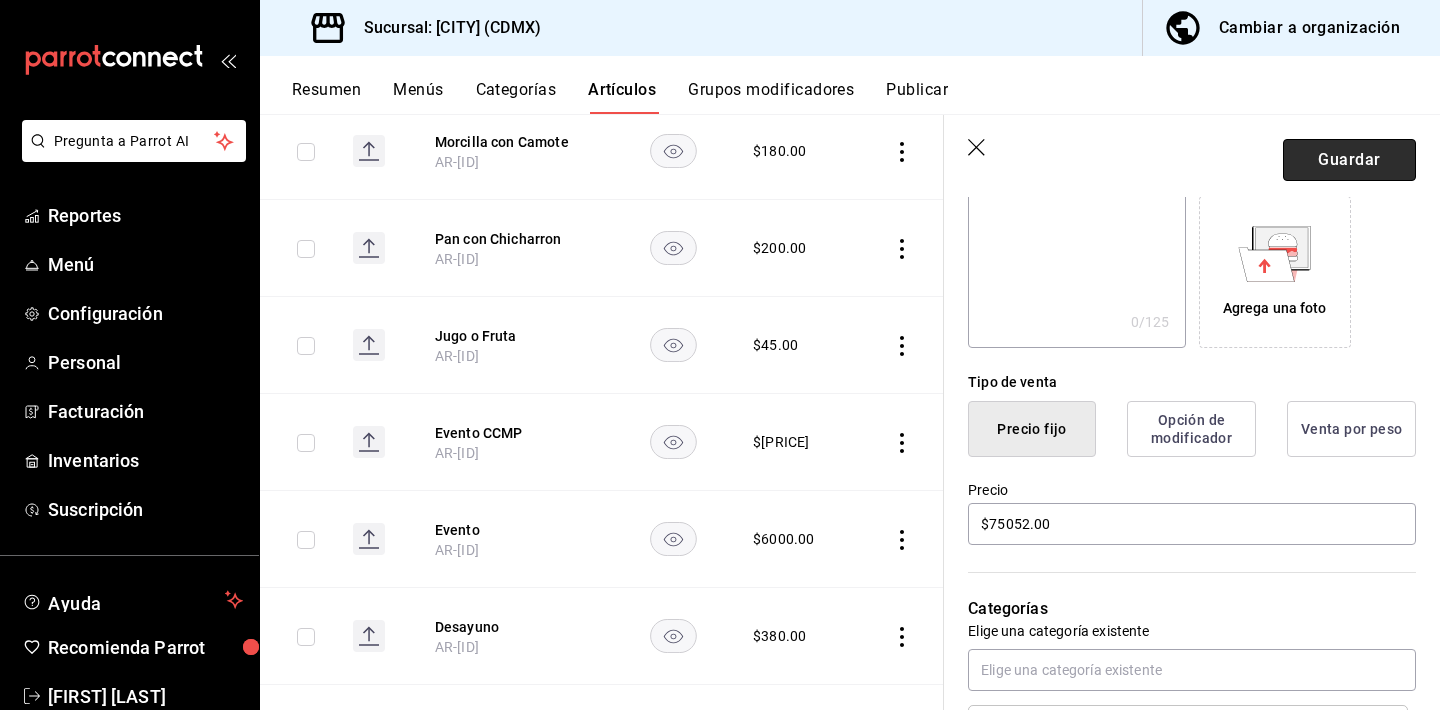click on "Guardar" at bounding box center (1349, 160) 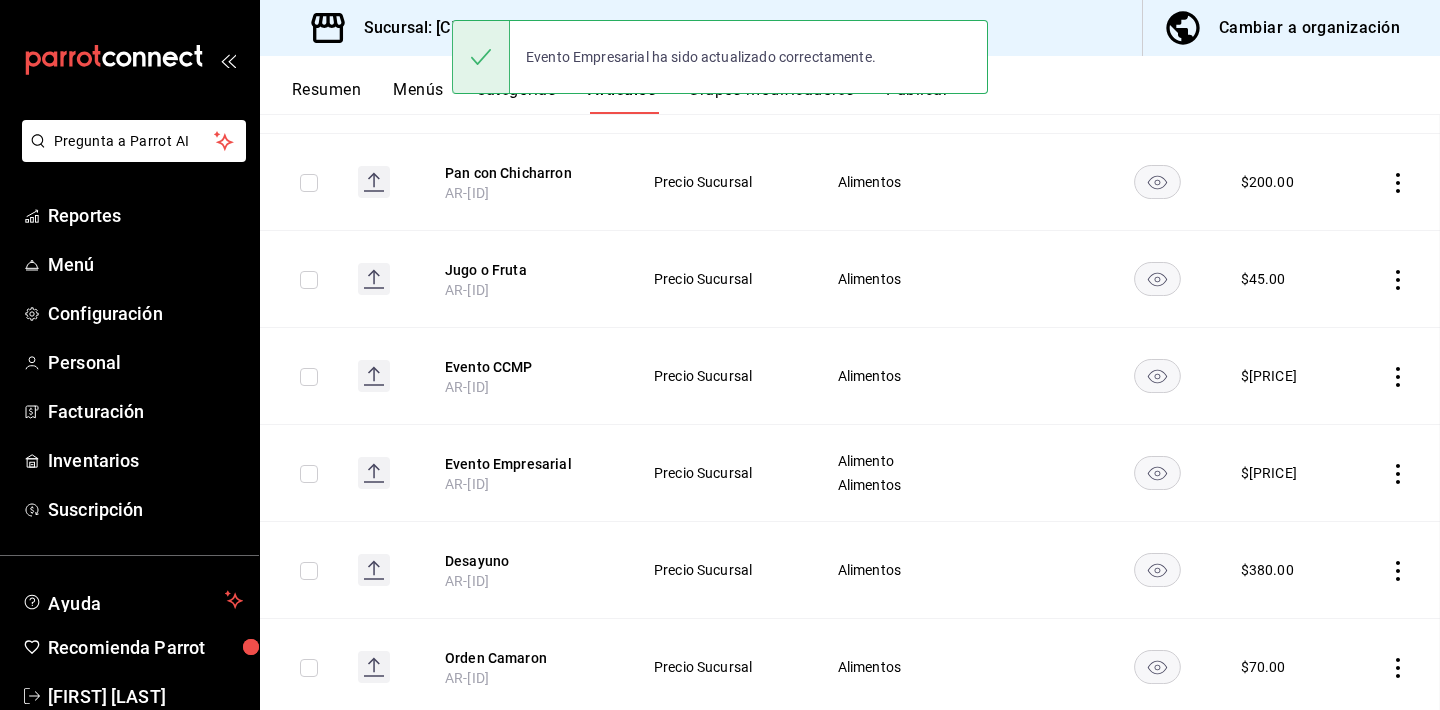 scroll, scrollTop: 0, scrollLeft: 0, axis: both 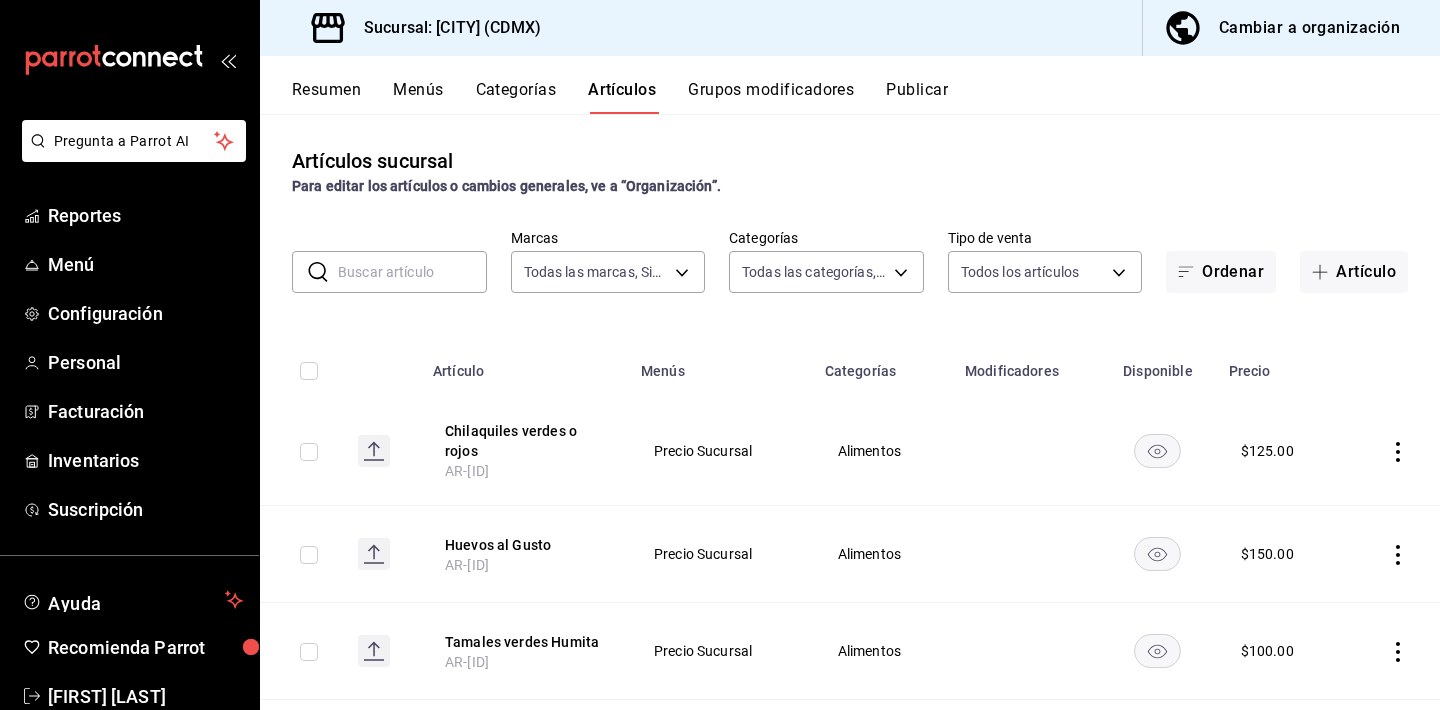 click on "Grupos modificadores" at bounding box center [771, 97] 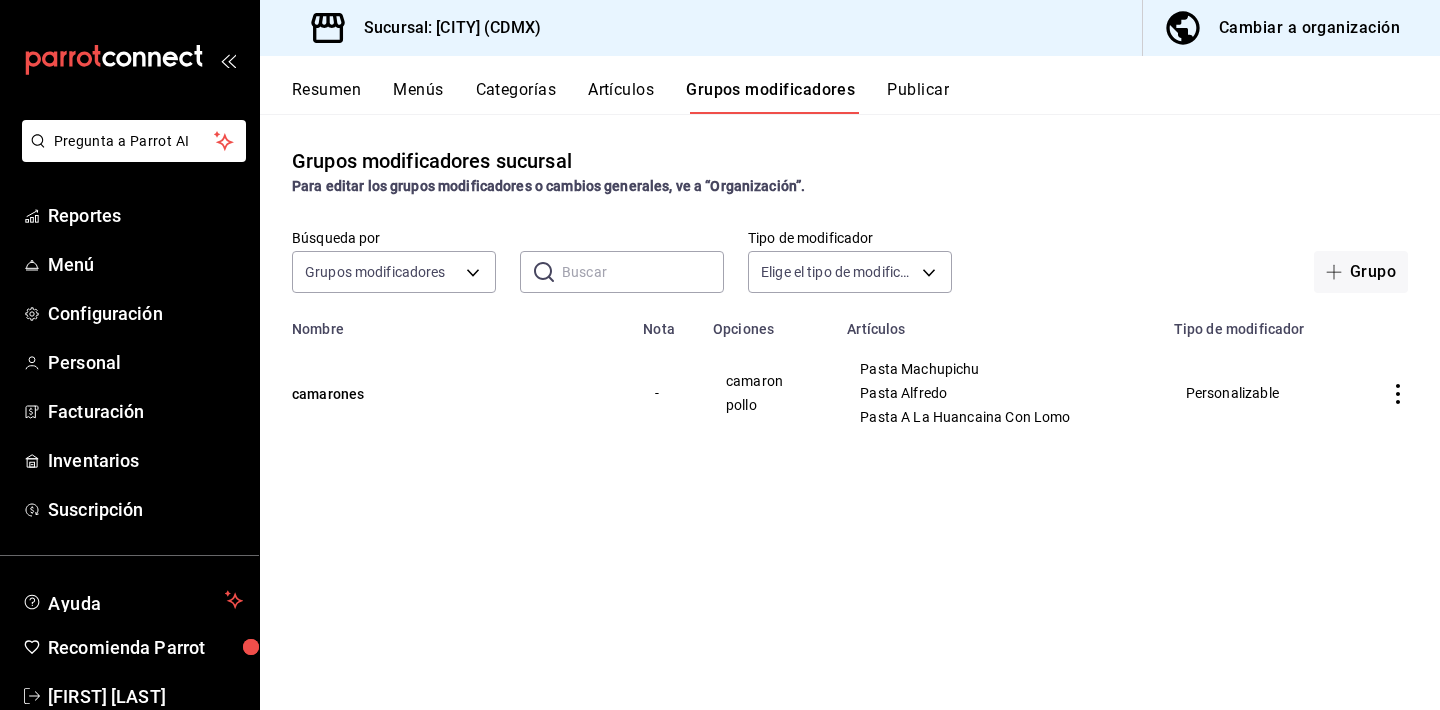 click on "Artículos" at bounding box center (621, 97) 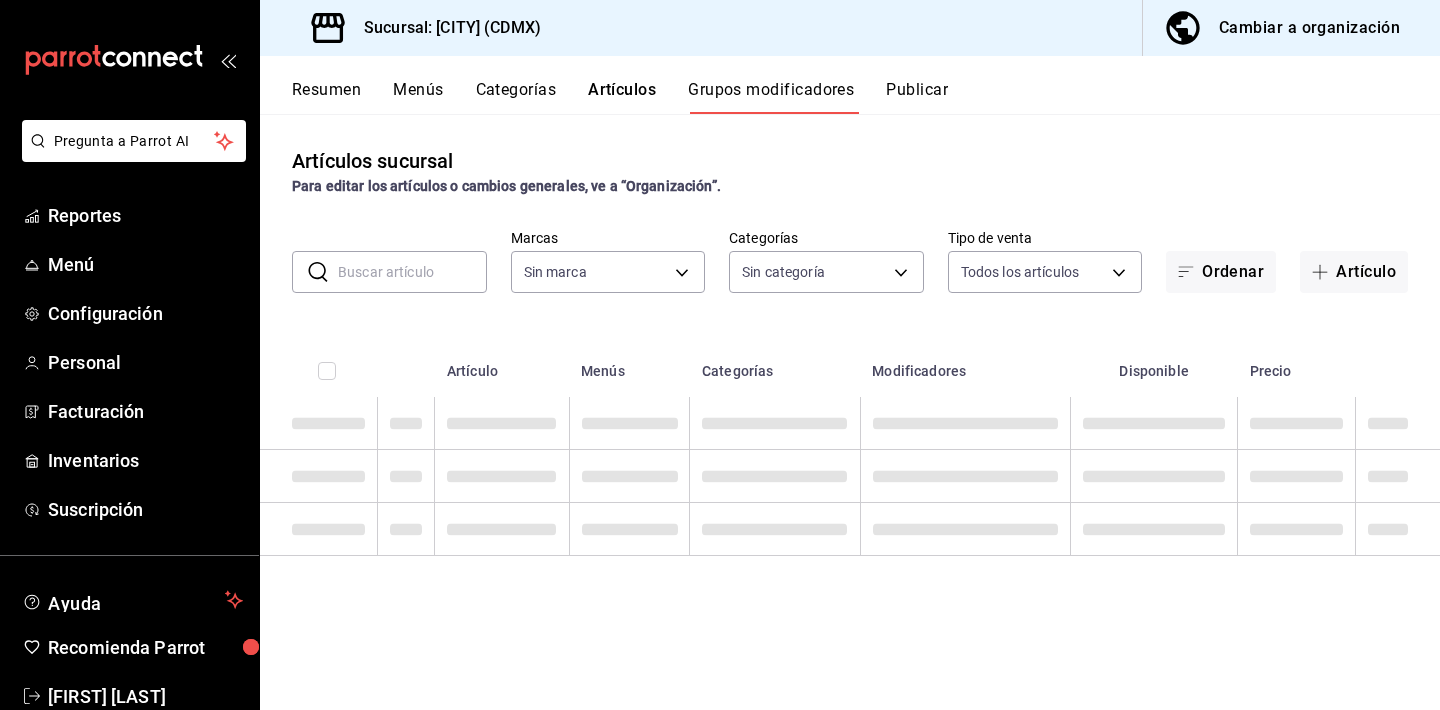 type on "[UUID]" 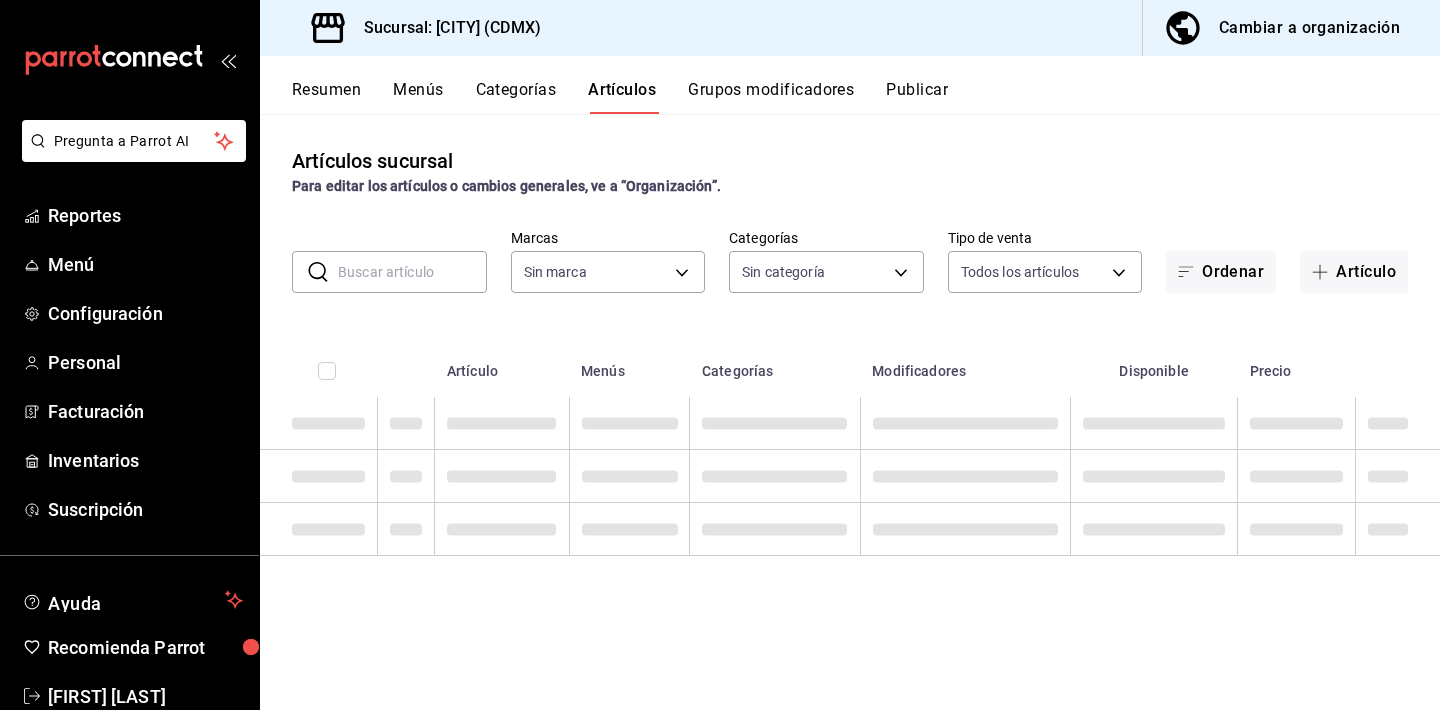 type on "[UUID]" 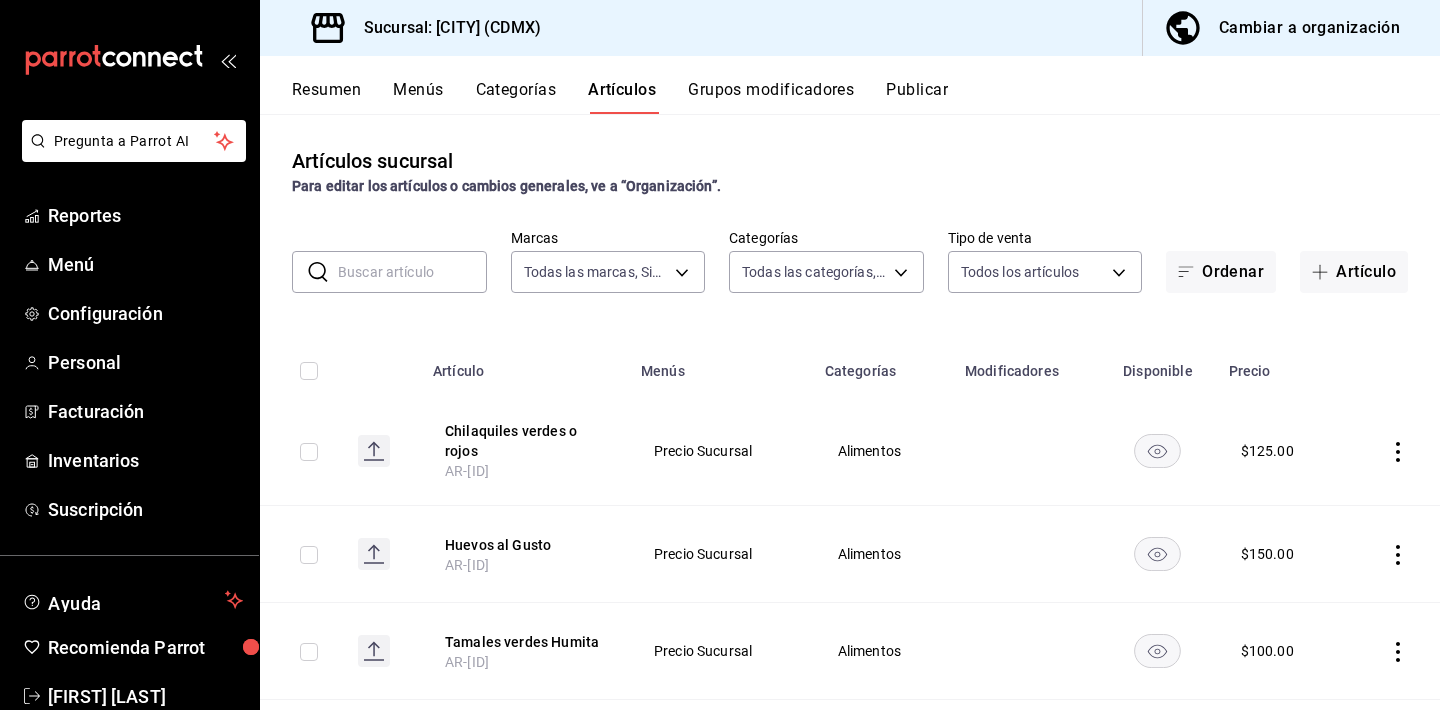 type on "[UUID],[UUID],[UUID],[UUID]" 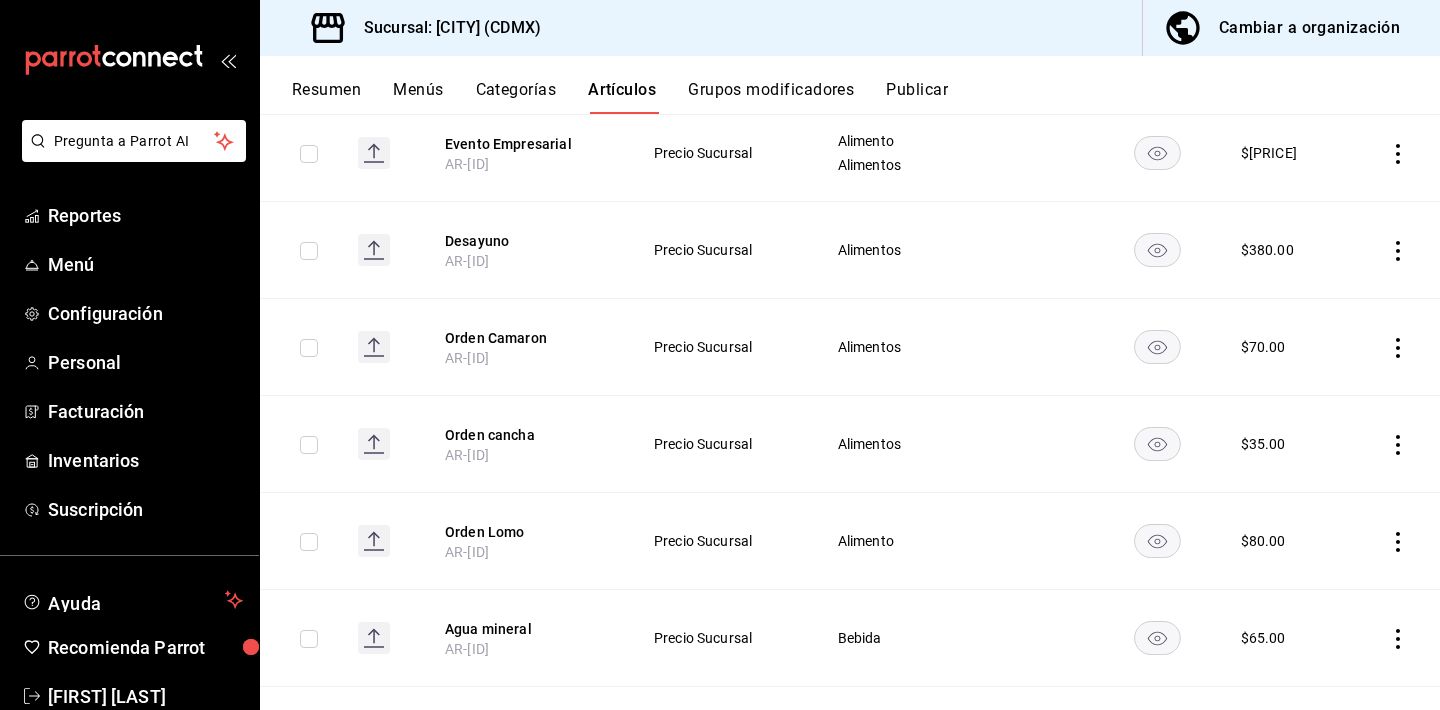 scroll, scrollTop: 1040, scrollLeft: 0, axis: vertical 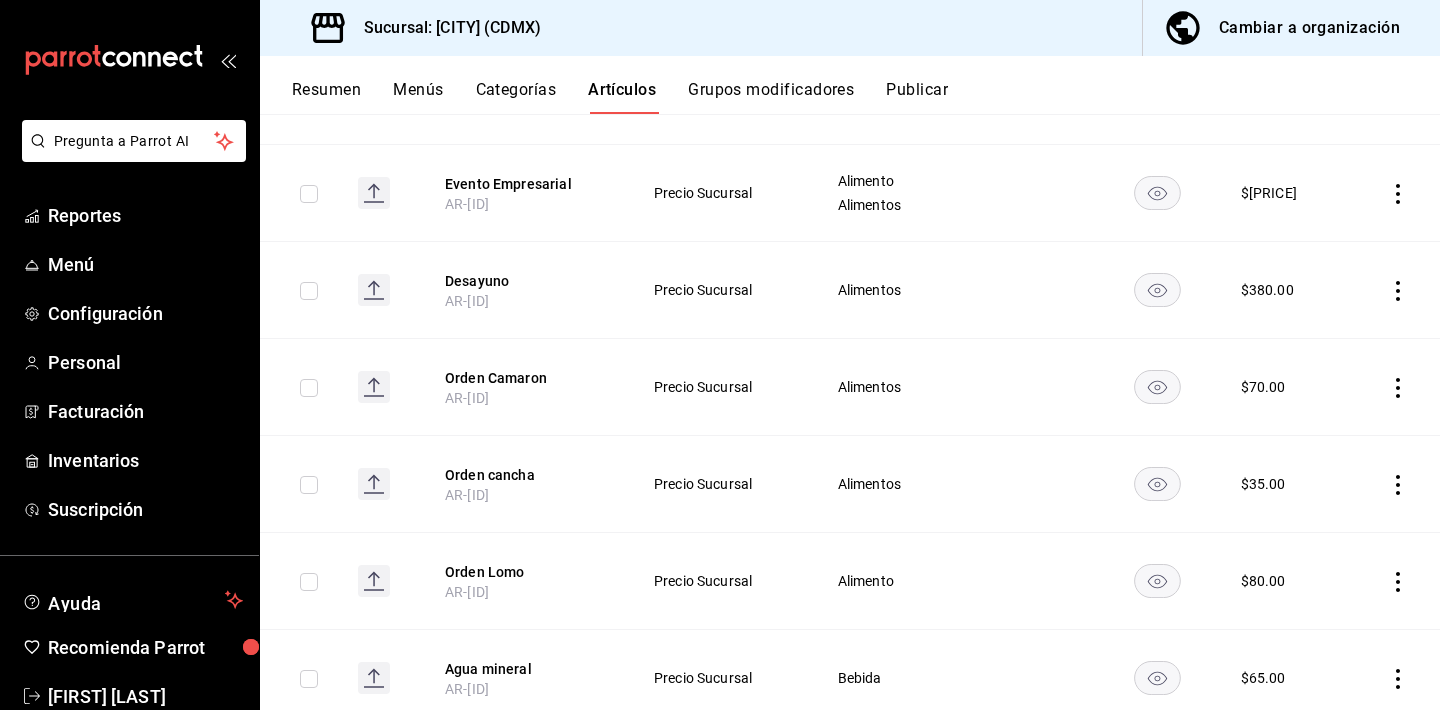 click on "Publicar" at bounding box center [917, 97] 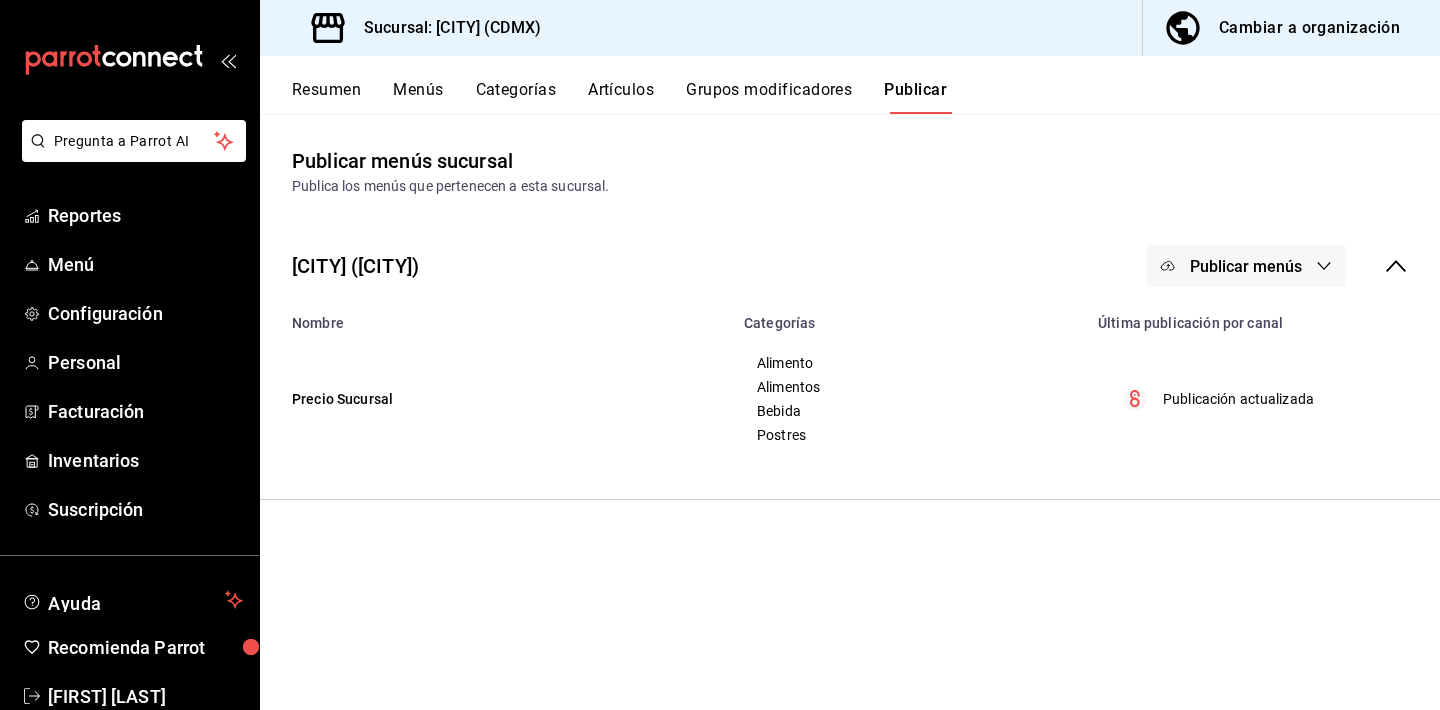 click on "Publicar menús" at bounding box center (1246, 266) 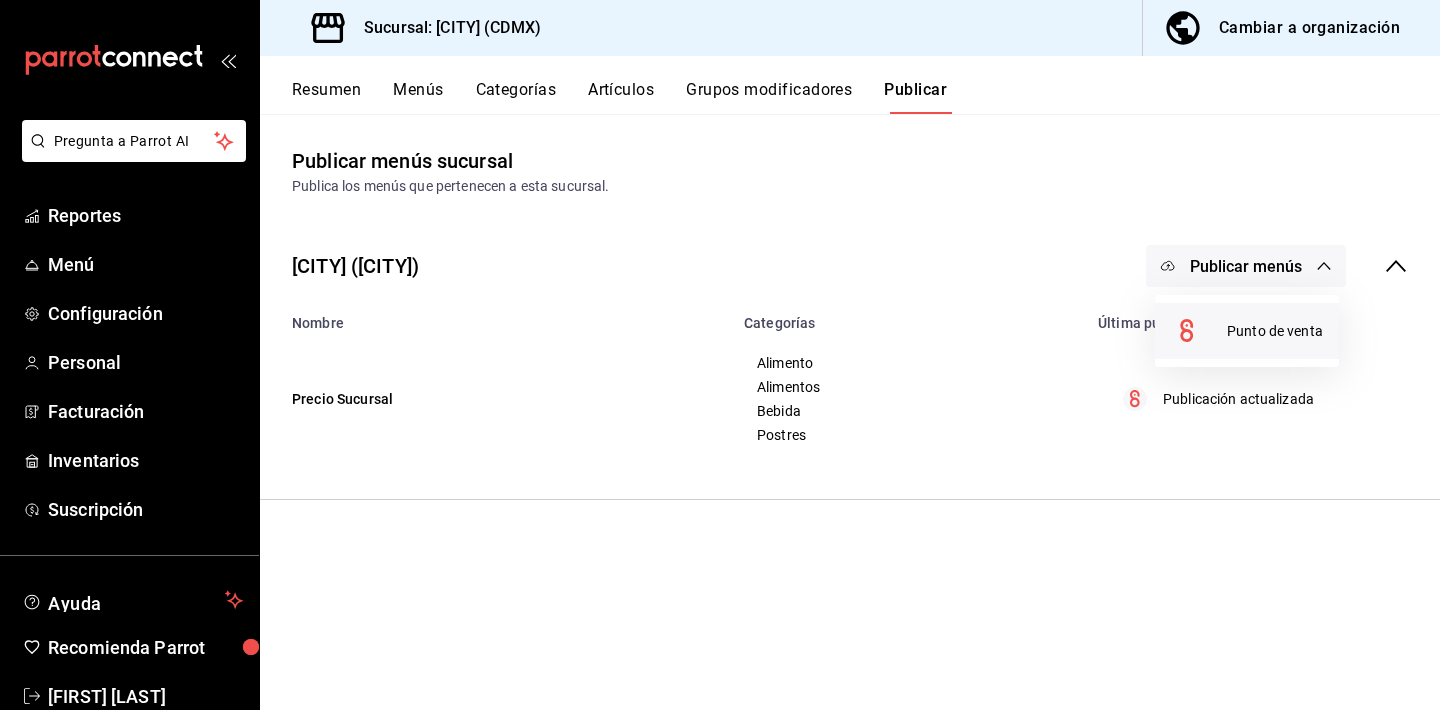 click on "Punto de venta" at bounding box center [1275, 331] 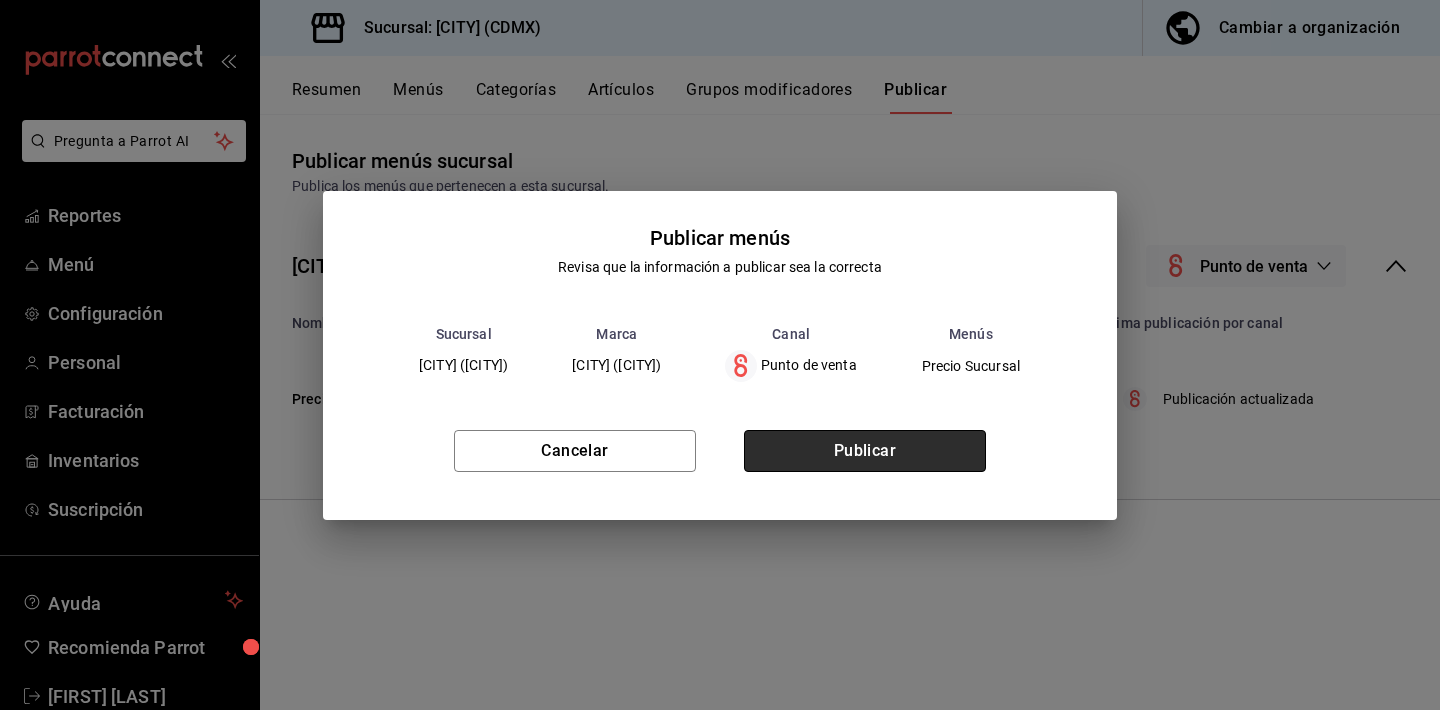 click on "Publicar" at bounding box center [865, 451] 